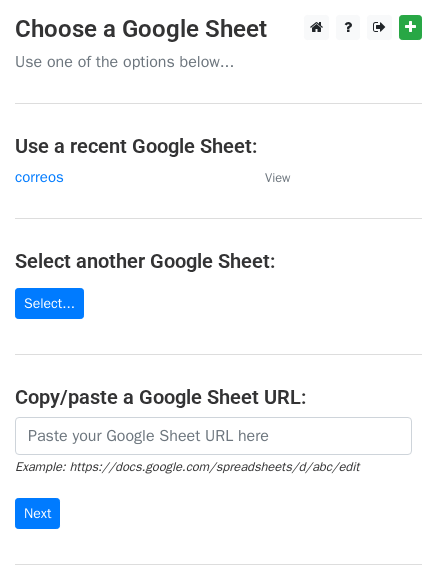 scroll, scrollTop: 0, scrollLeft: 0, axis: both 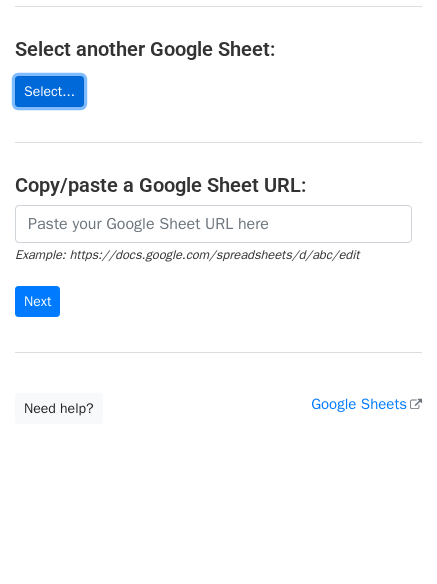 click on "Select..." at bounding box center (49, 91) 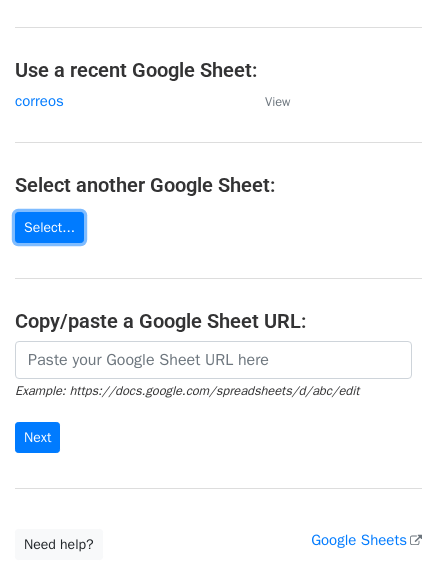 scroll, scrollTop: 73, scrollLeft: 0, axis: vertical 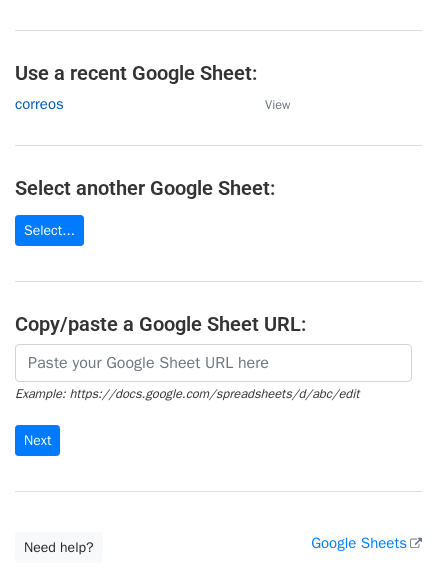 click on "correos" at bounding box center [39, 104] 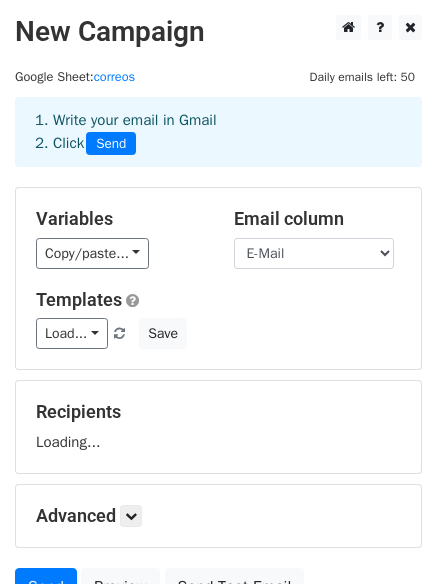 scroll, scrollTop: 0, scrollLeft: 0, axis: both 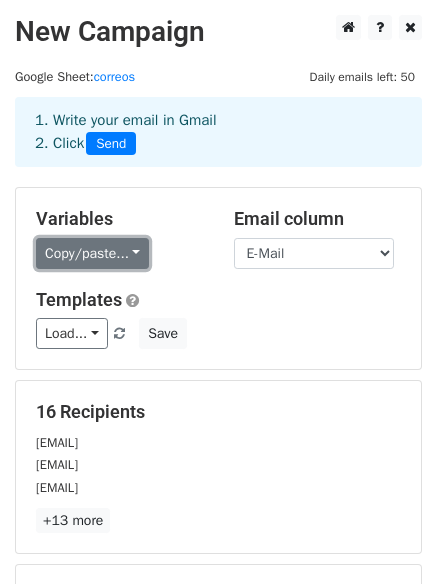 click on "Copy/paste..." at bounding box center (92, 253) 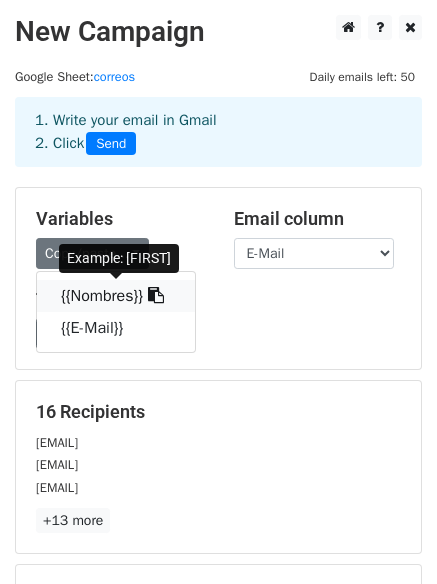 click on "{{Nombres}}" at bounding box center (116, 296) 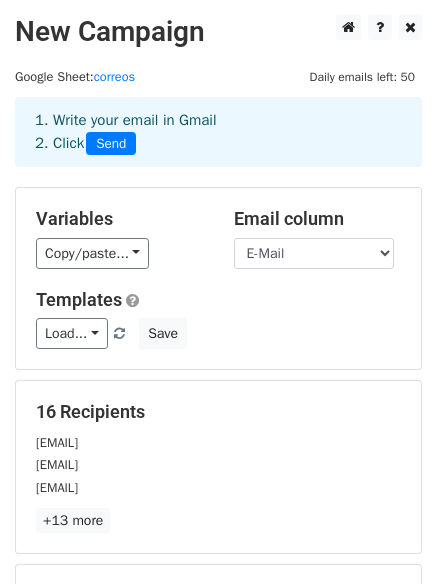 click on "16 Recipients" at bounding box center (218, 412) 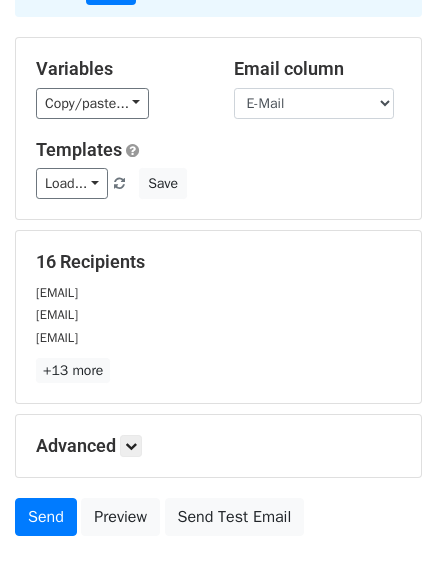 scroll, scrollTop: 272, scrollLeft: 0, axis: vertical 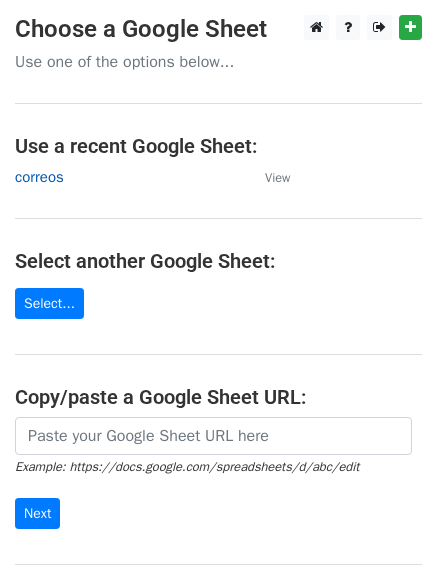 click on "correos" at bounding box center (39, 177) 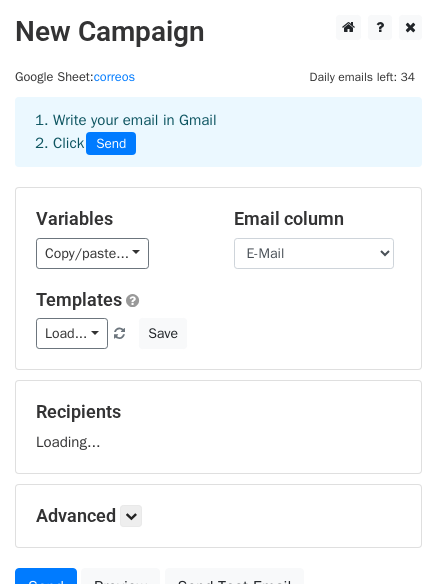 scroll, scrollTop: 0, scrollLeft: 0, axis: both 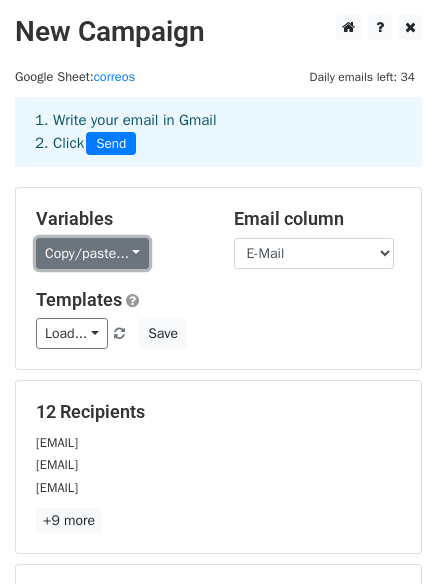 click on "Copy/paste..." at bounding box center (92, 253) 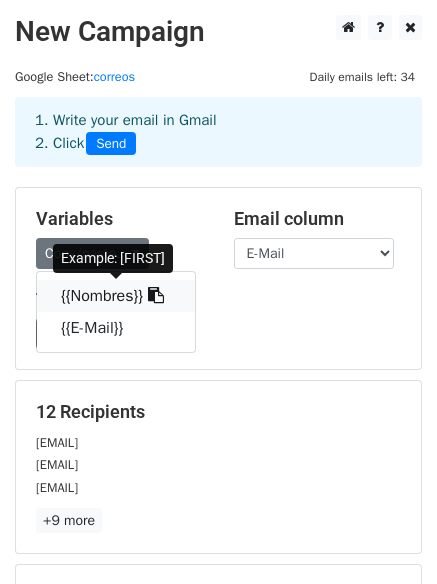 click on "{{Nombres}}" at bounding box center (116, 296) 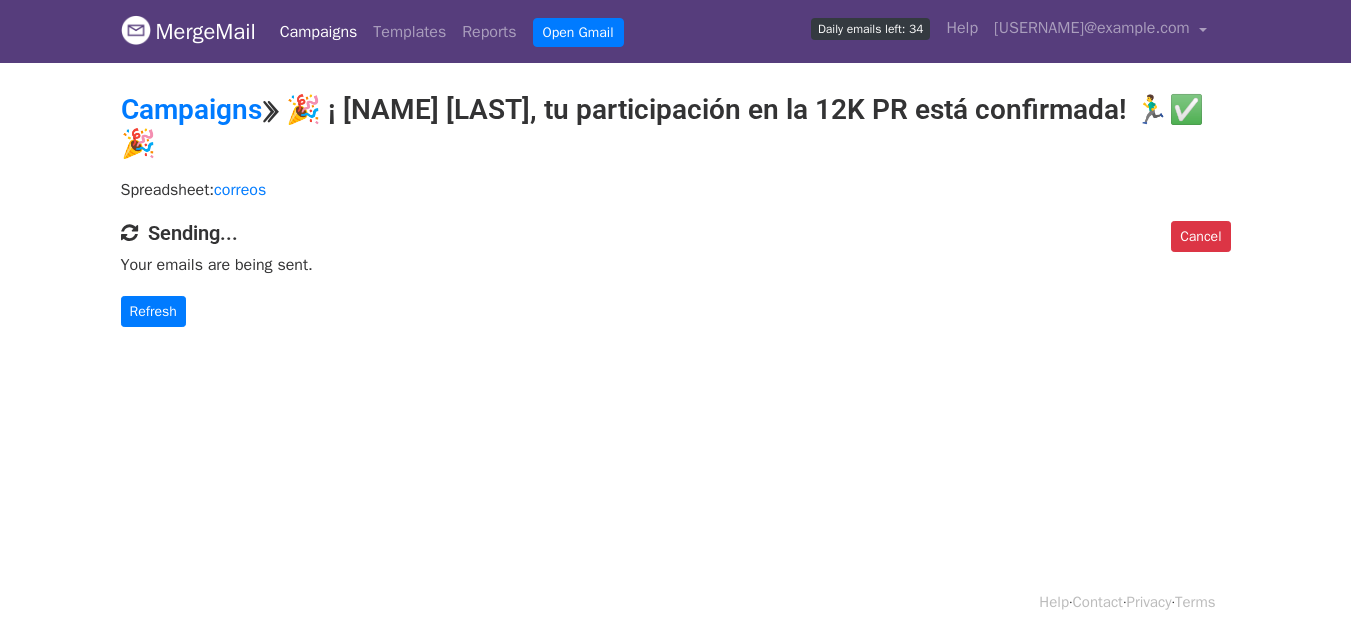 scroll, scrollTop: 0, scrollLeft: 0, axis: both 